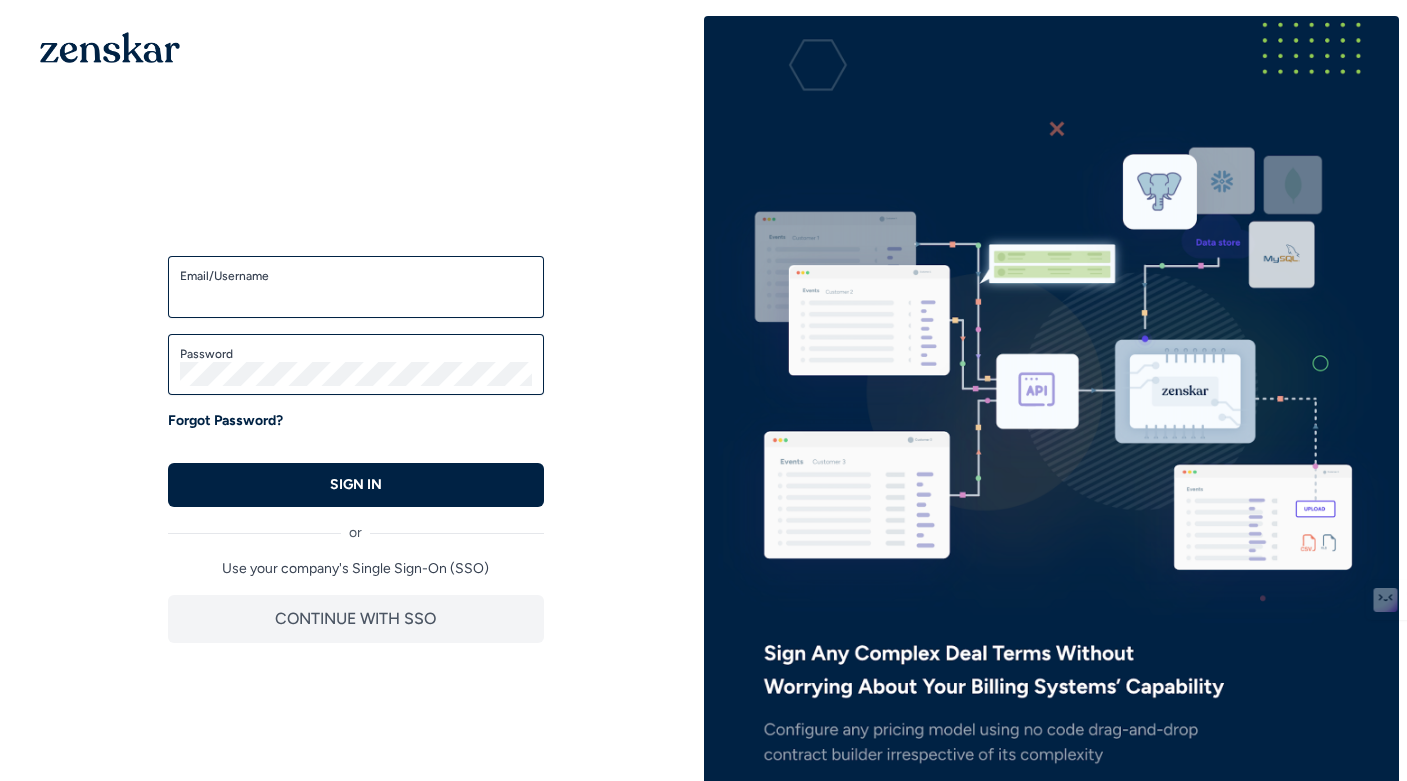 scroll, scrollTop: 0, scrollLeft: 0, axis: both 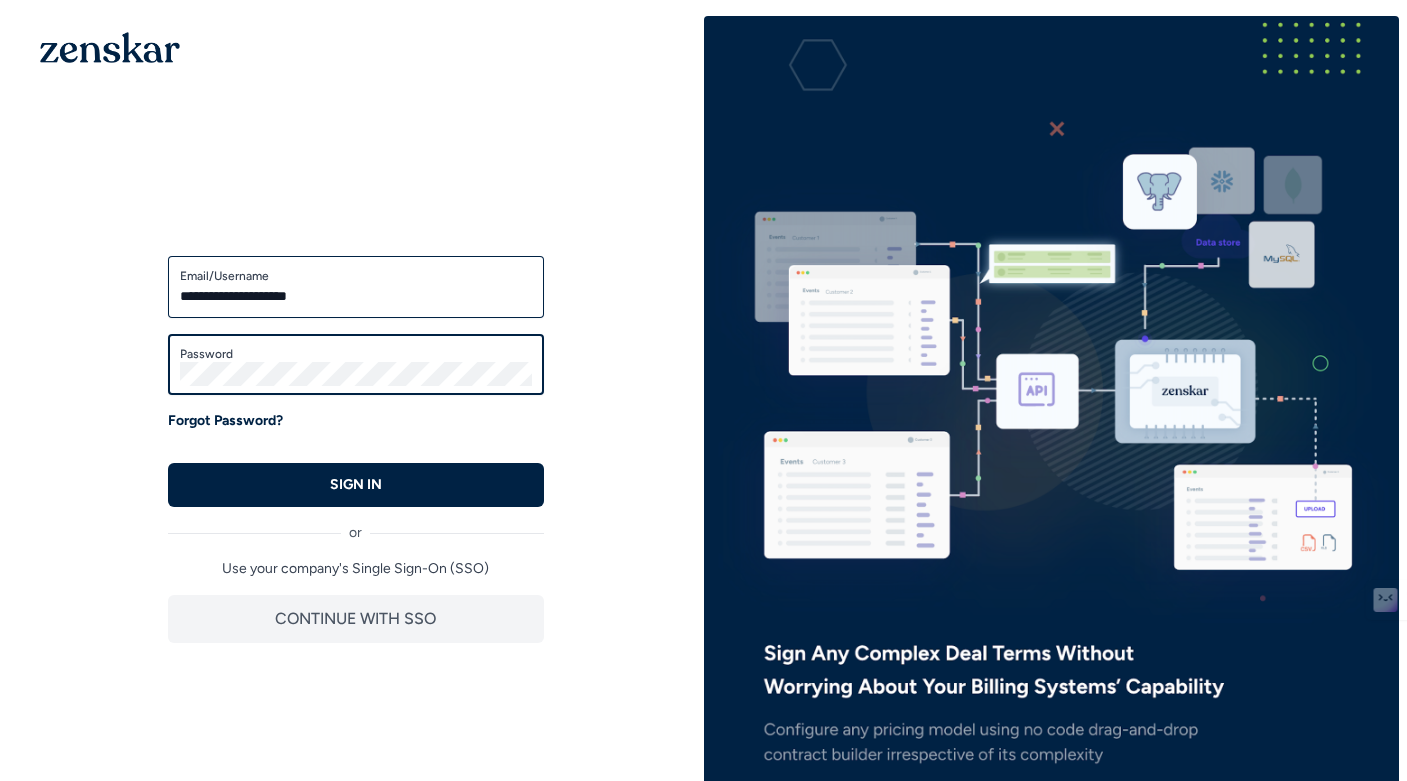 click on "SIGN IN" at bounding box center [356, 485] 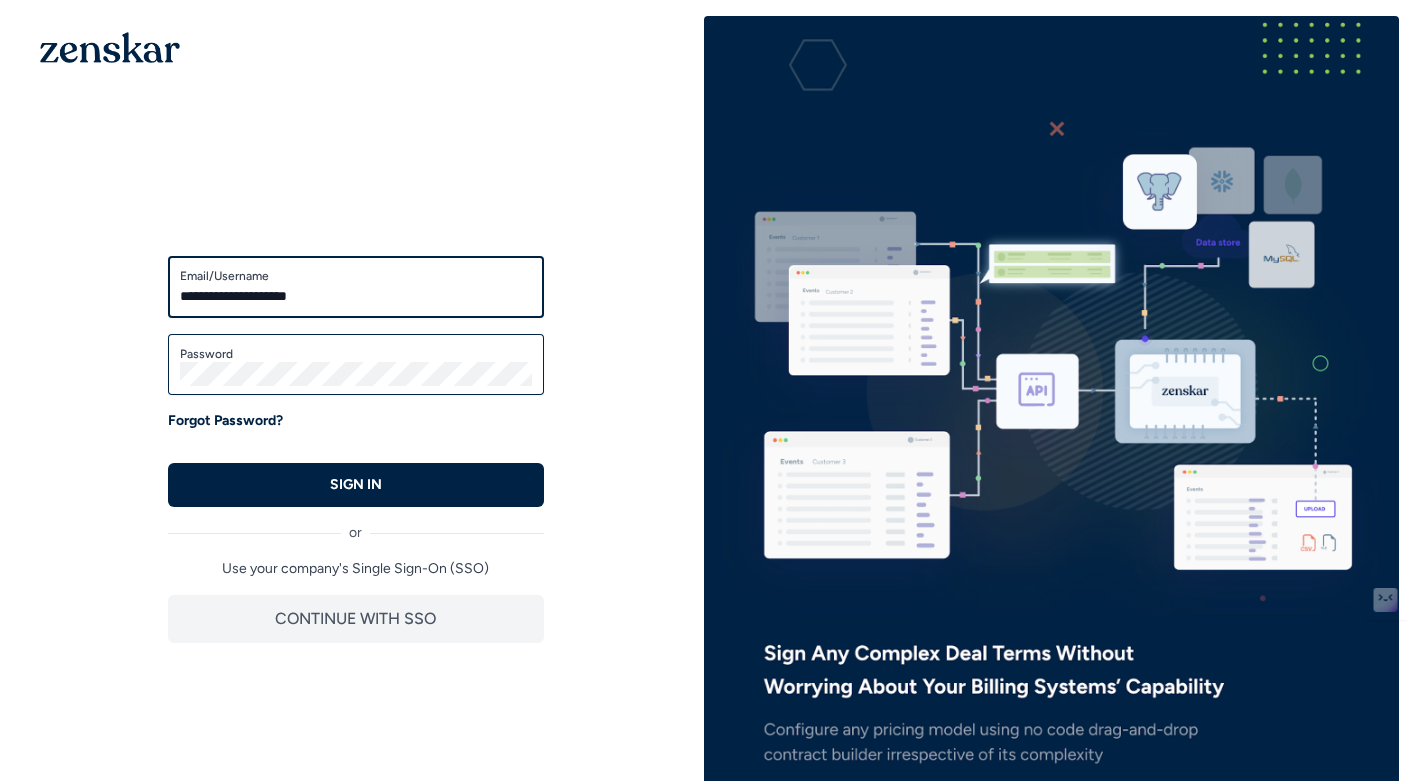 click on "**********" at bounding box center (356, 296) 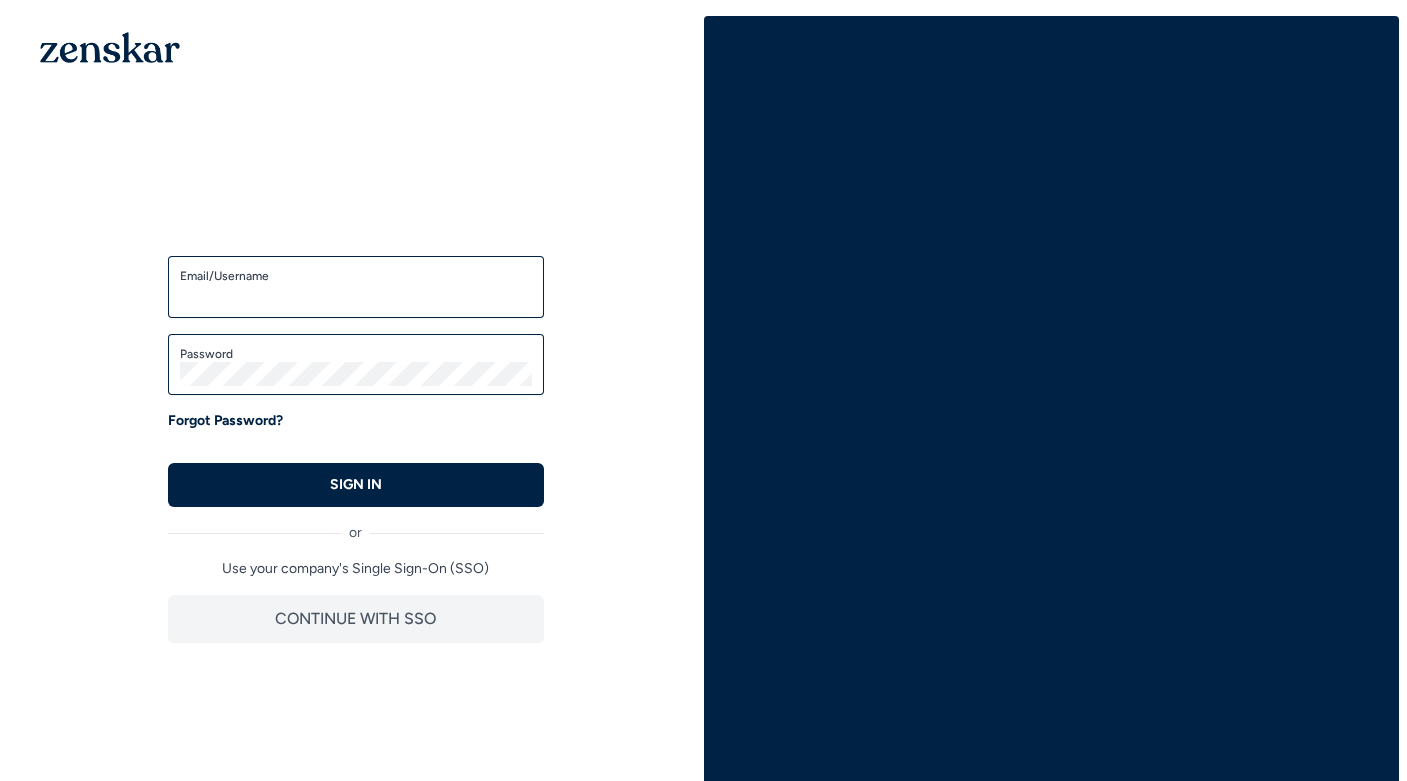 scroll, scrollTop: 0, scrollLeft: 0, axis: both 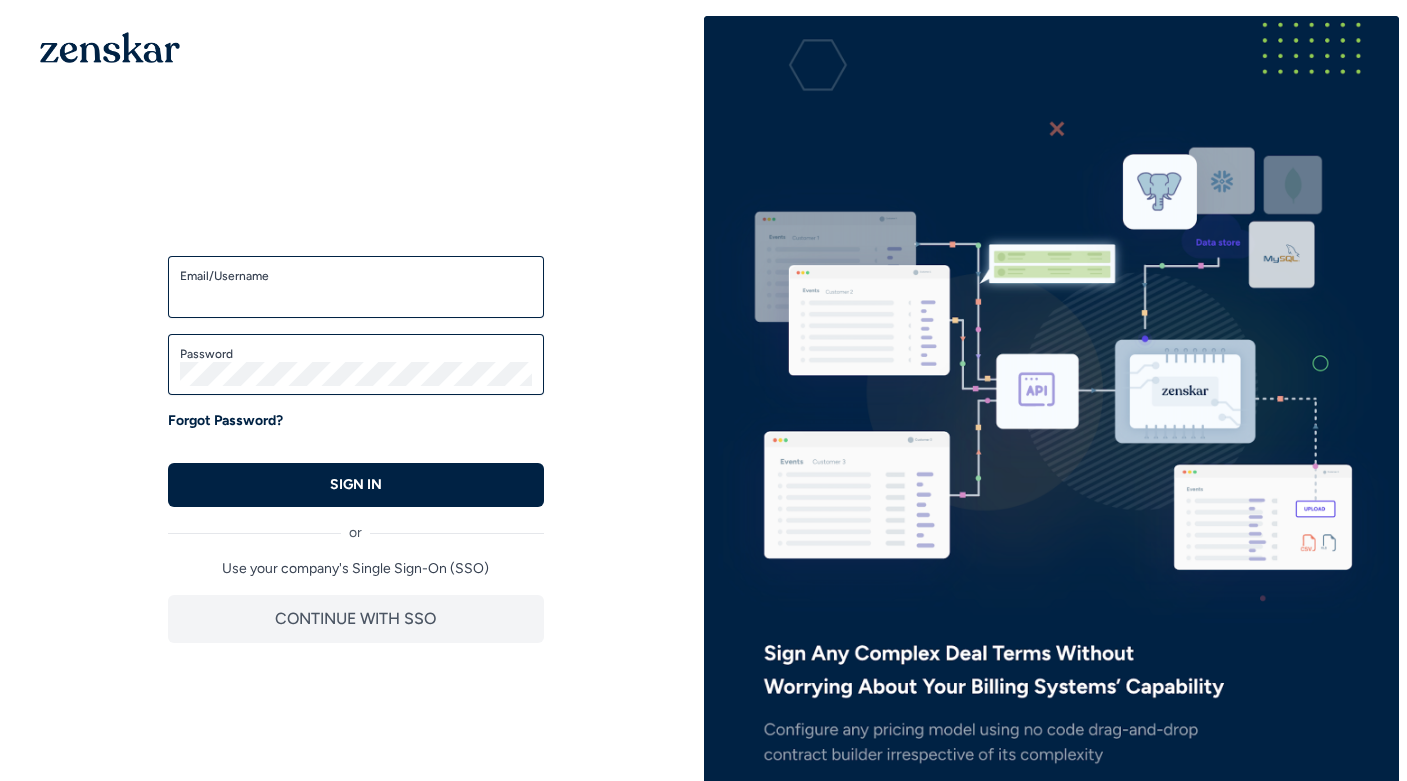 type on "**********" 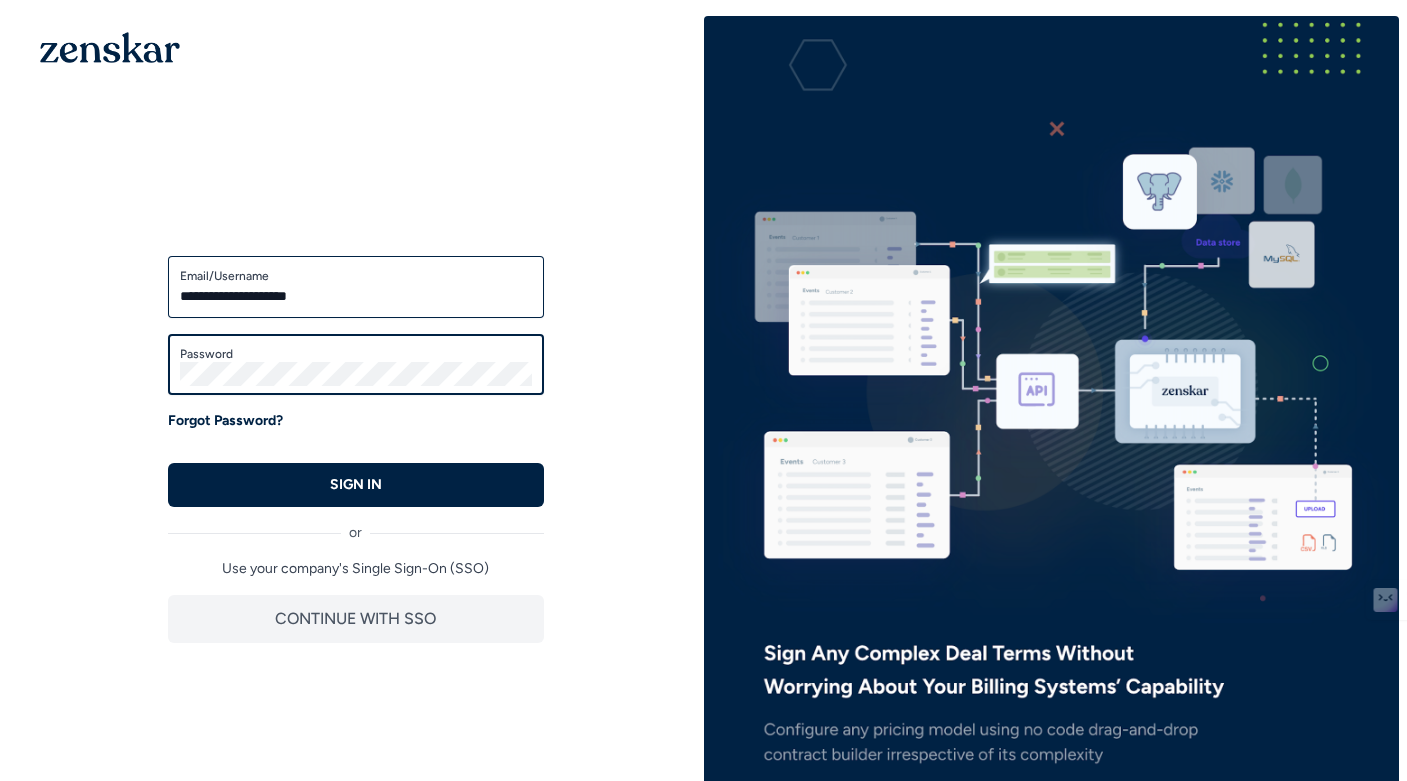 click on "SIGN IN" at bounding box center [356, 485] 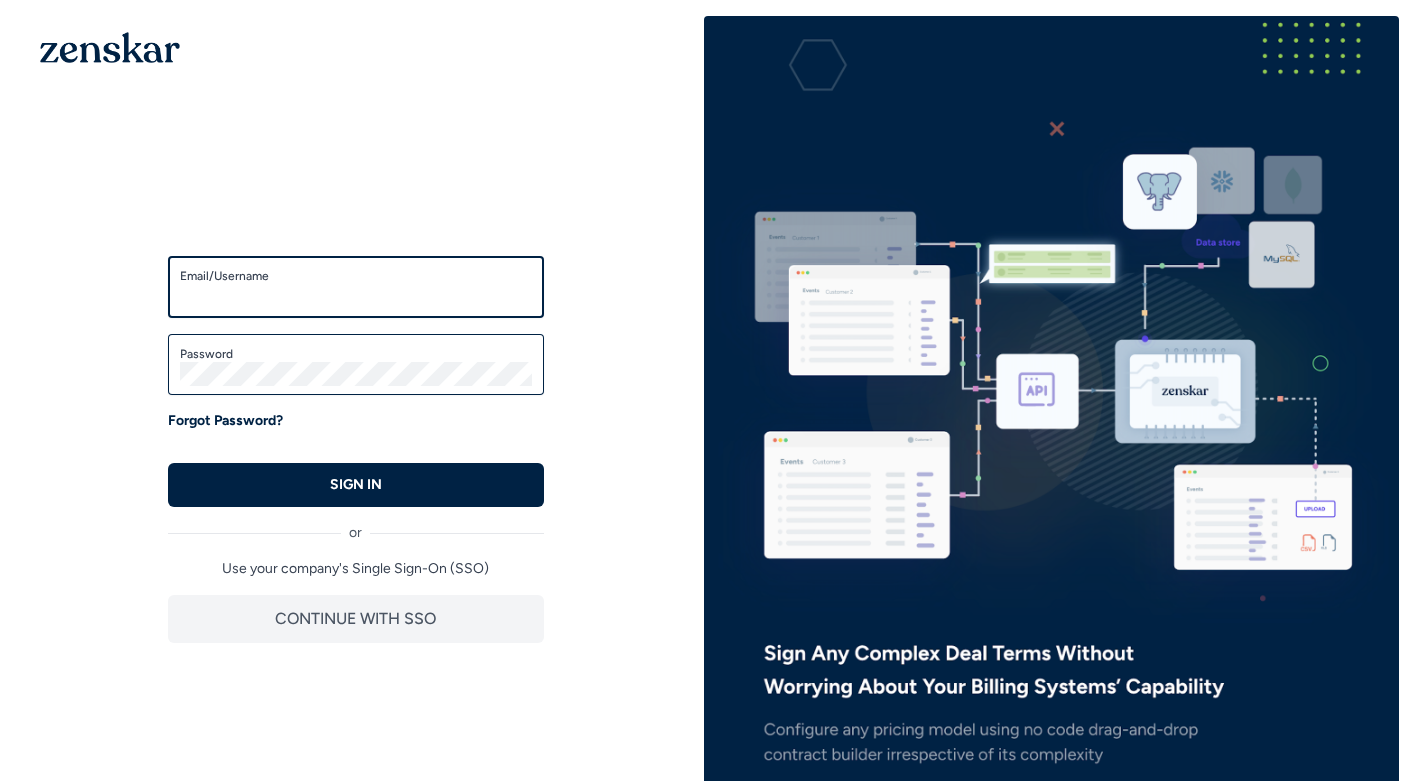scroll, scrollTop: 0, scrollLeft: 0, axis: both 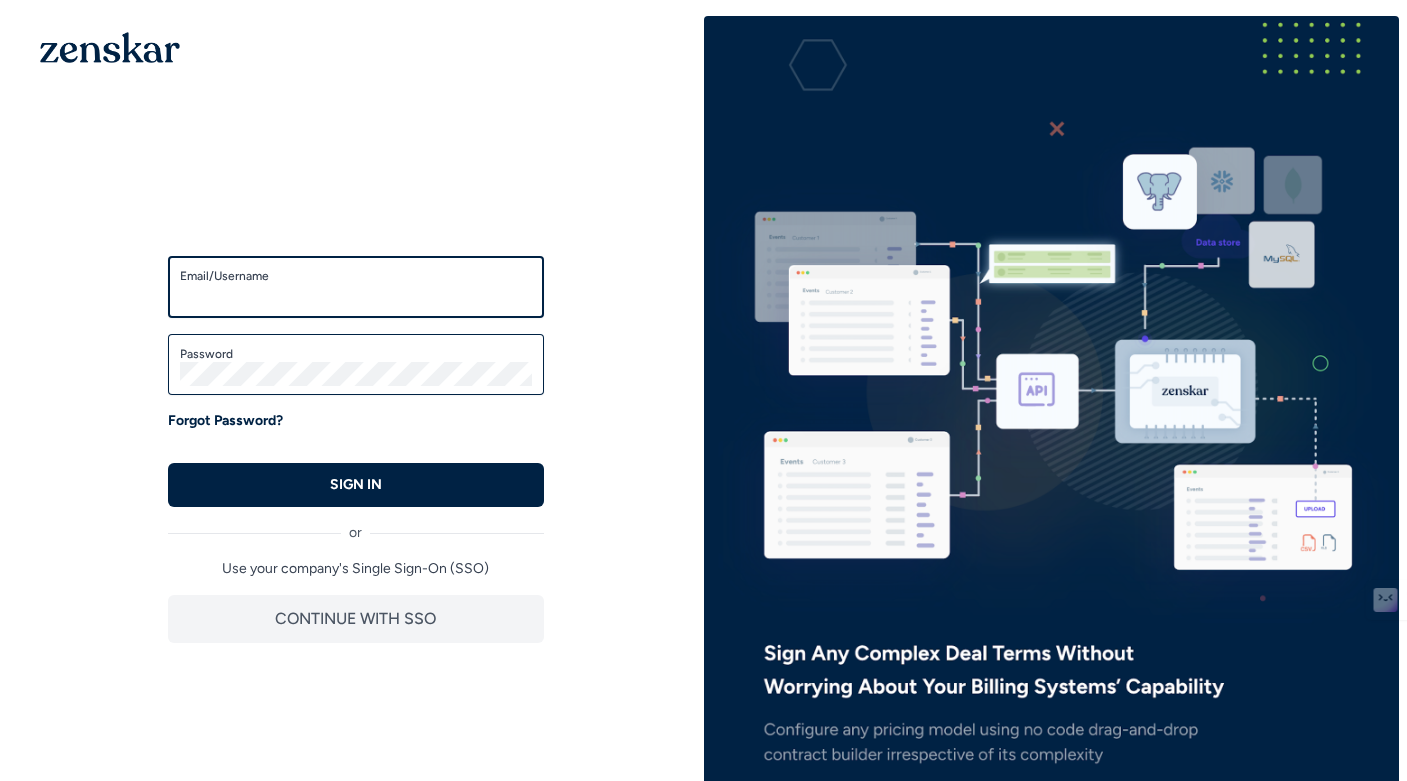 click on "Email/Username" at bounding box center [356, 296] 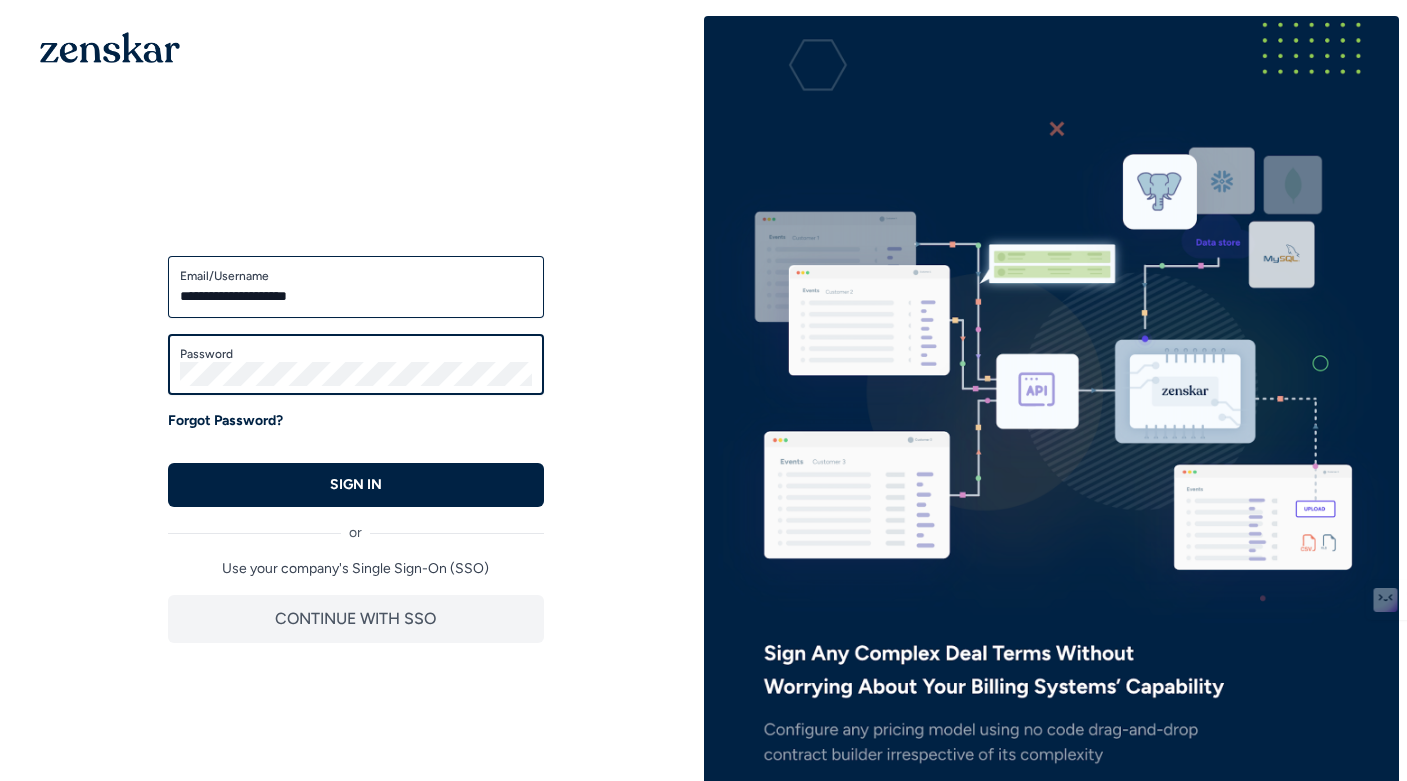 click on "SIGN IN" at bounding box center [356, 485] 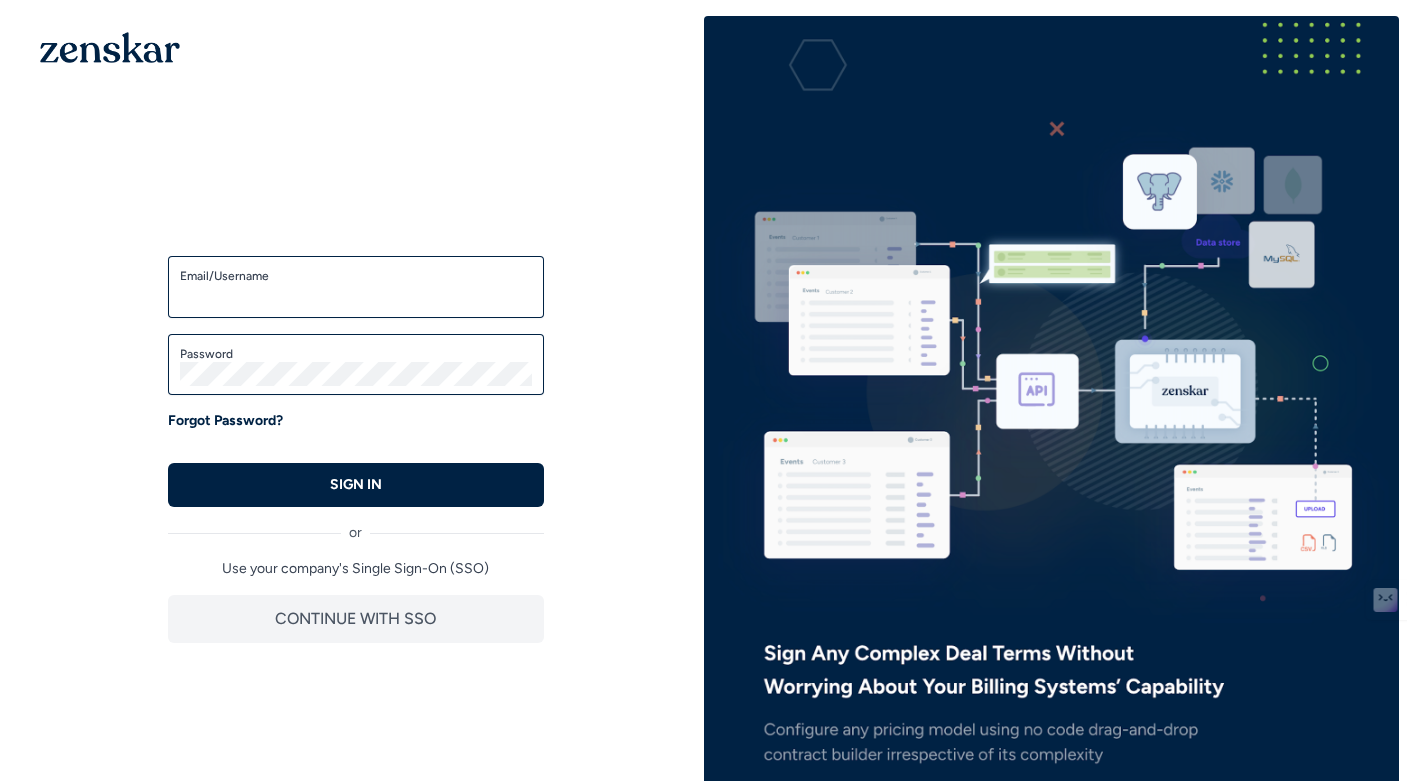 scroll, scrollTop: 0, scrollLeft: 0, axis: both 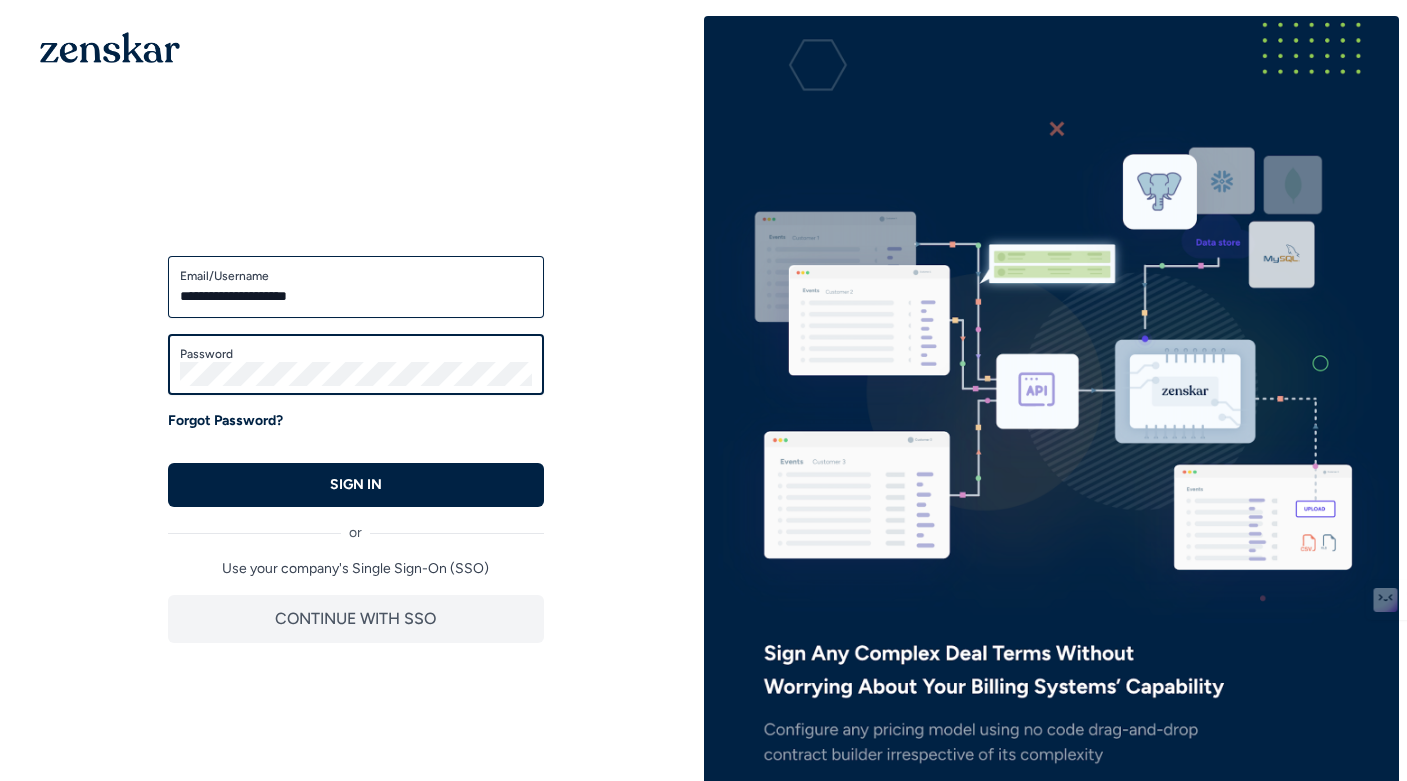 click on "SIGN IN" at bounding box center (356, 485) 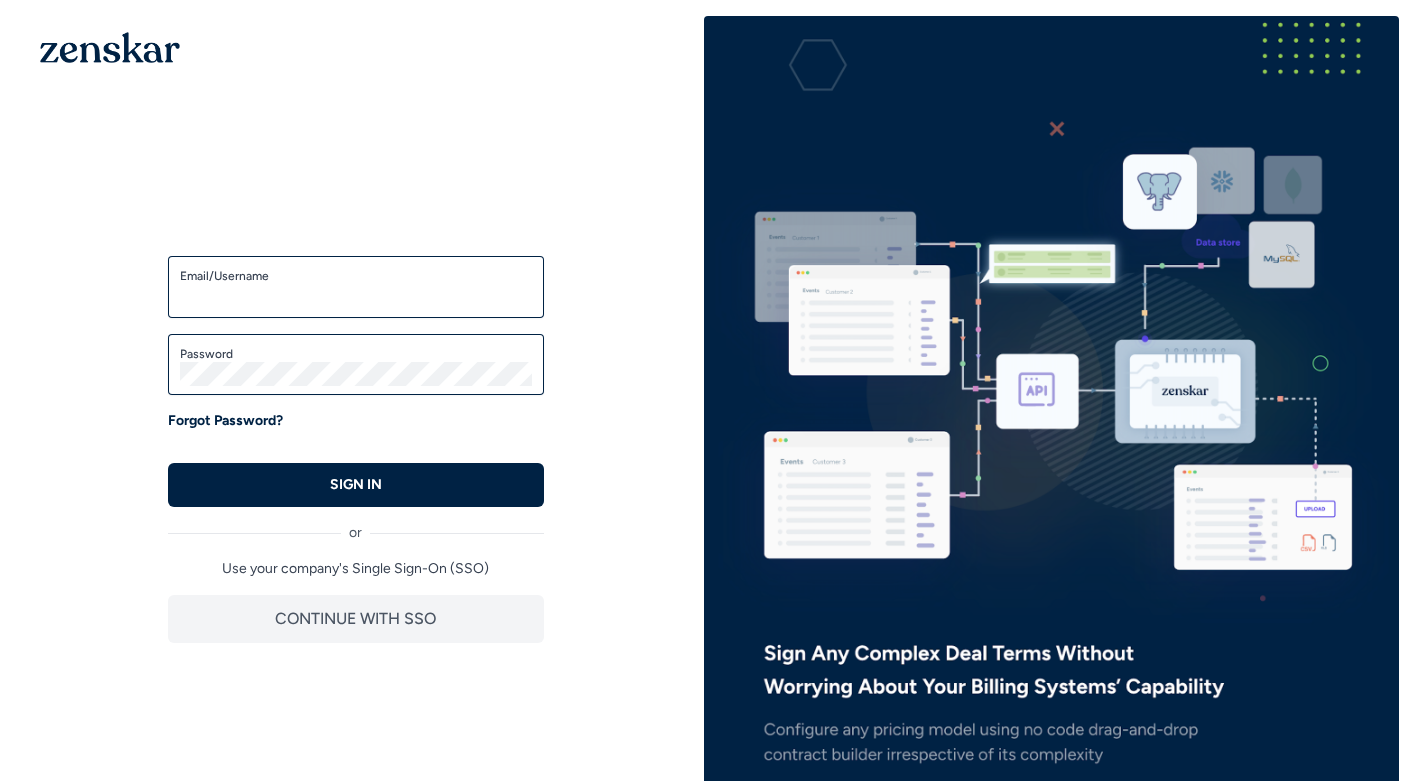 scroll, scrollTop: 0, scrollLeft: 0, axis: both 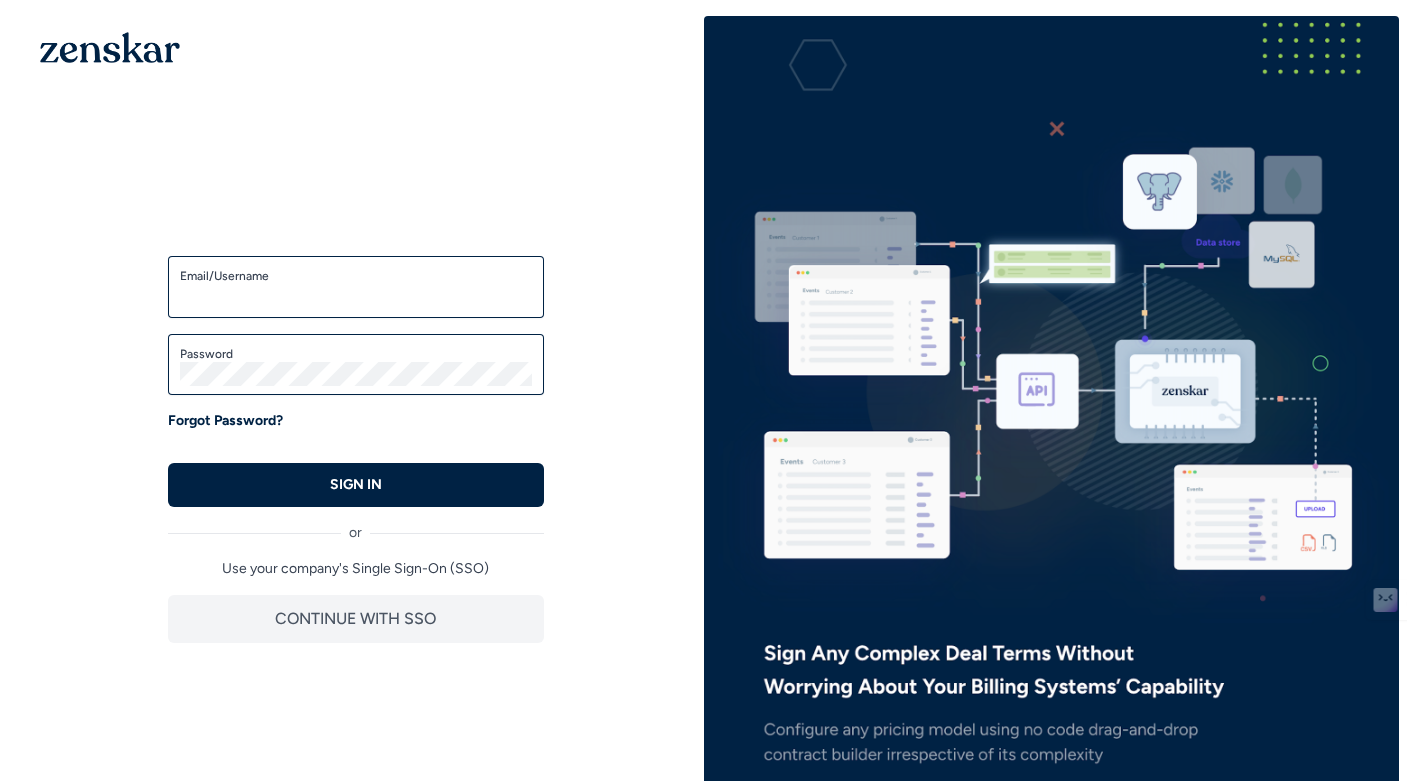 click on "Email/Username" at bounding box center [356, 276] 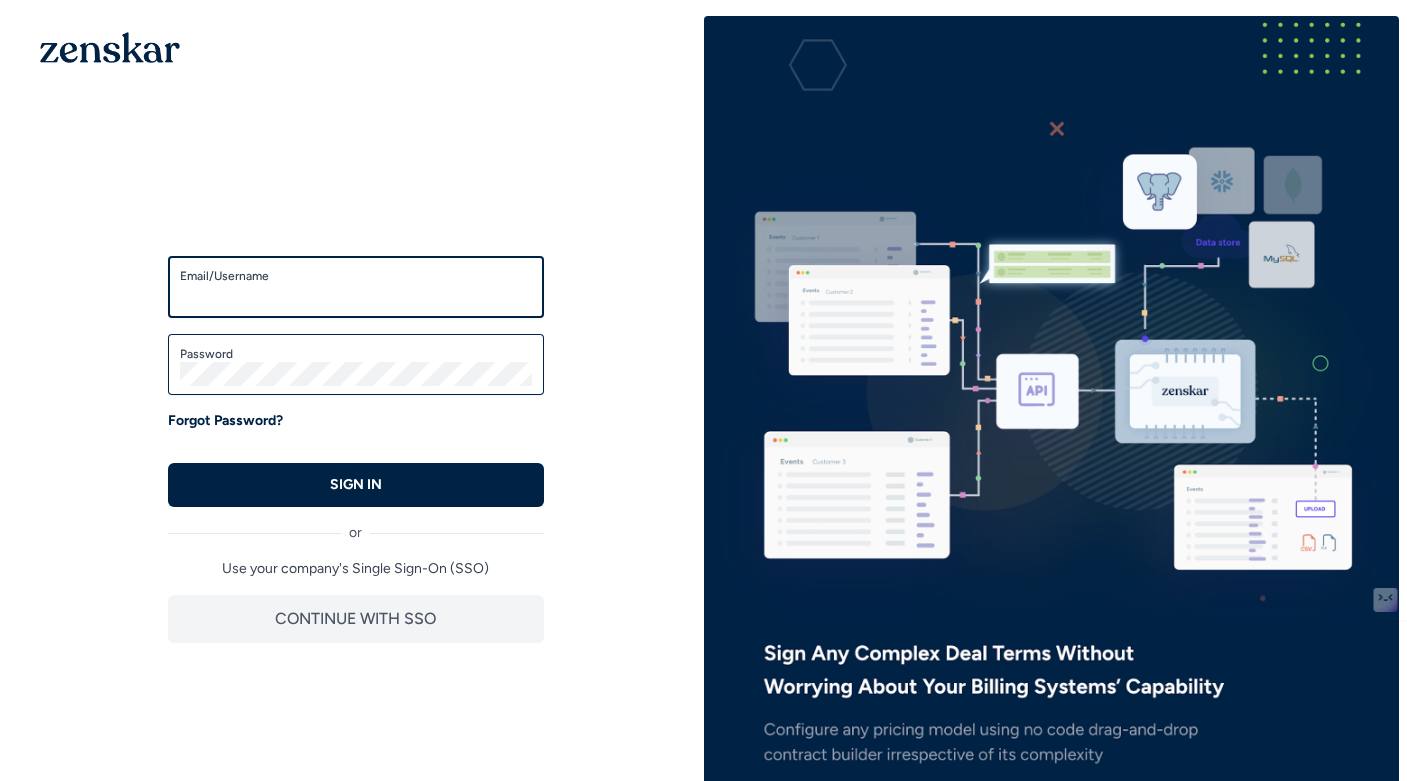 click on "Email/Username" at bounding box center (356, 296) 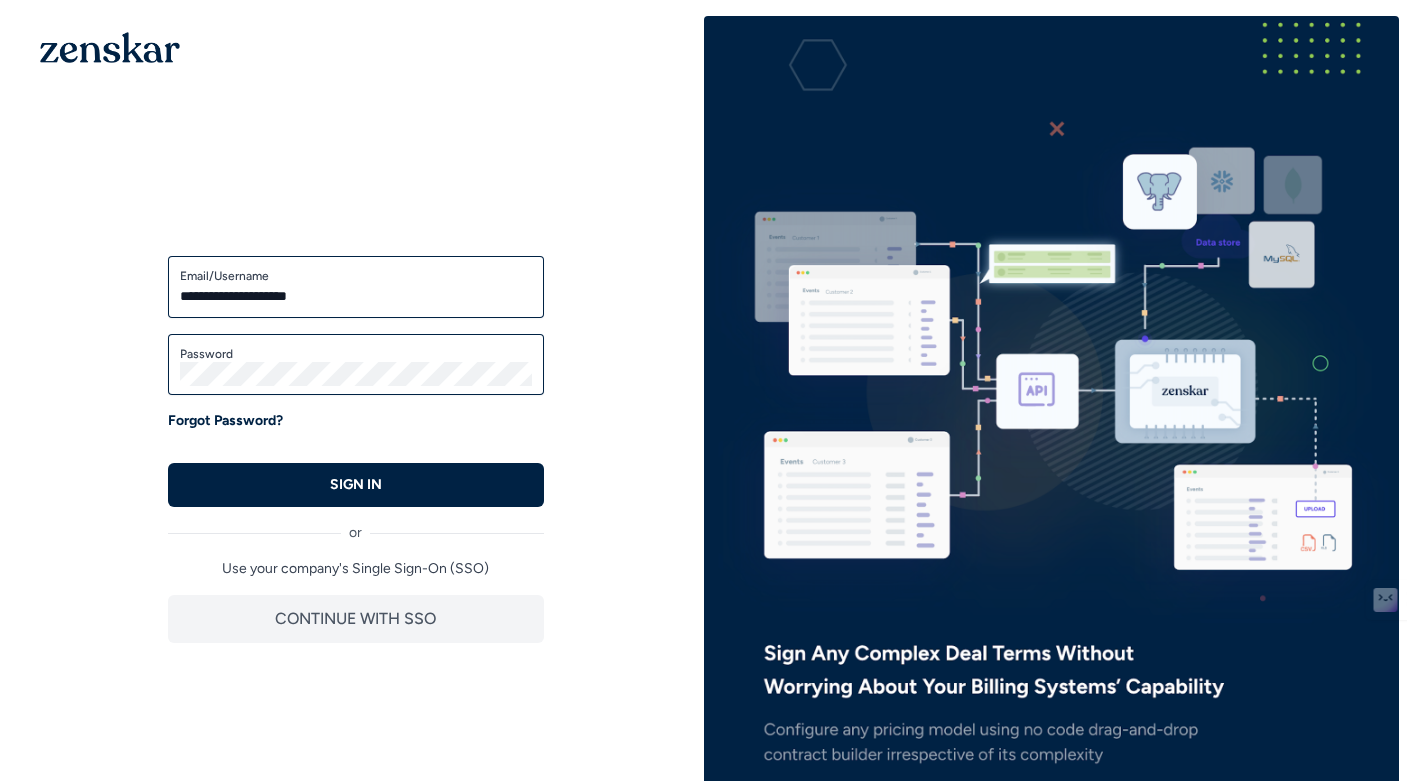 click on "Password" at bounding box center [356, 365] 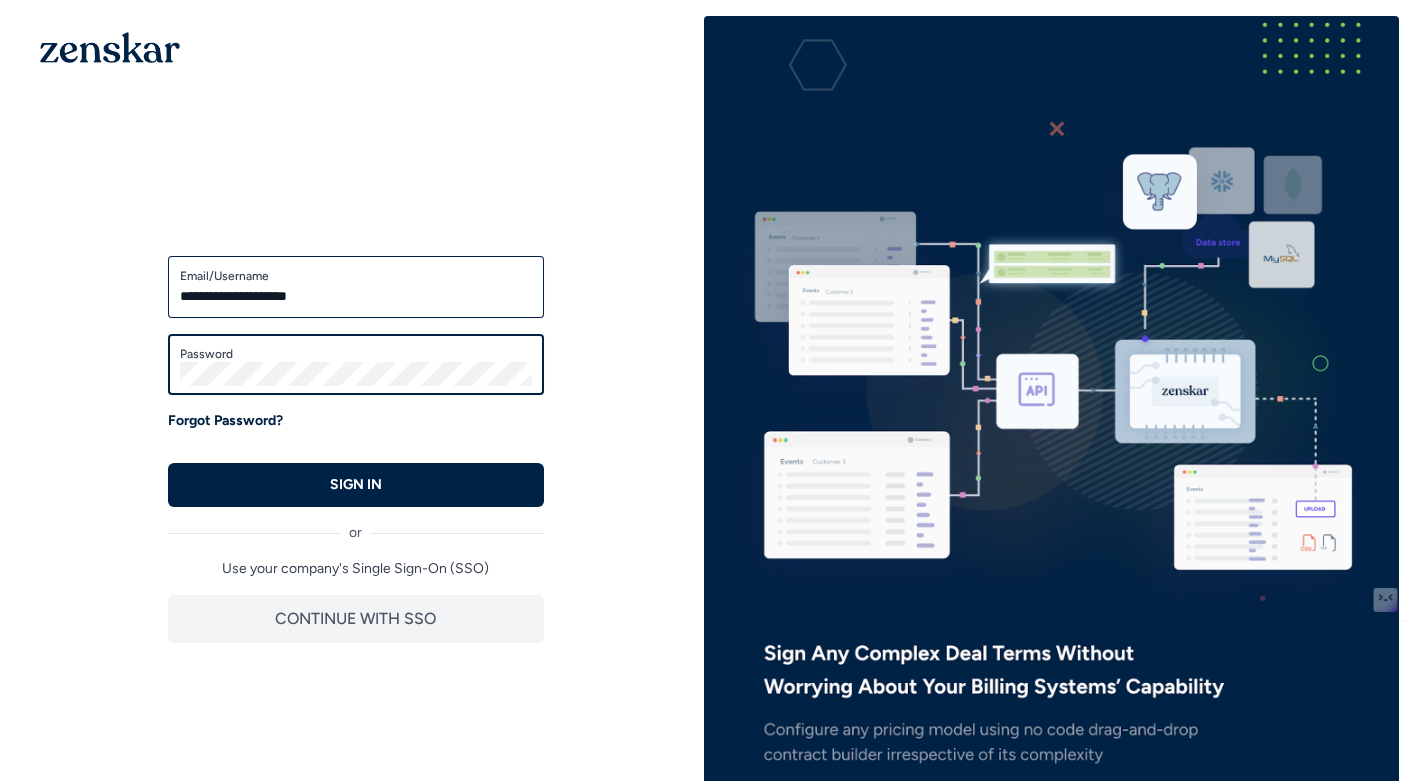 click on "SIGN IN" at bounding box center (356, 485) 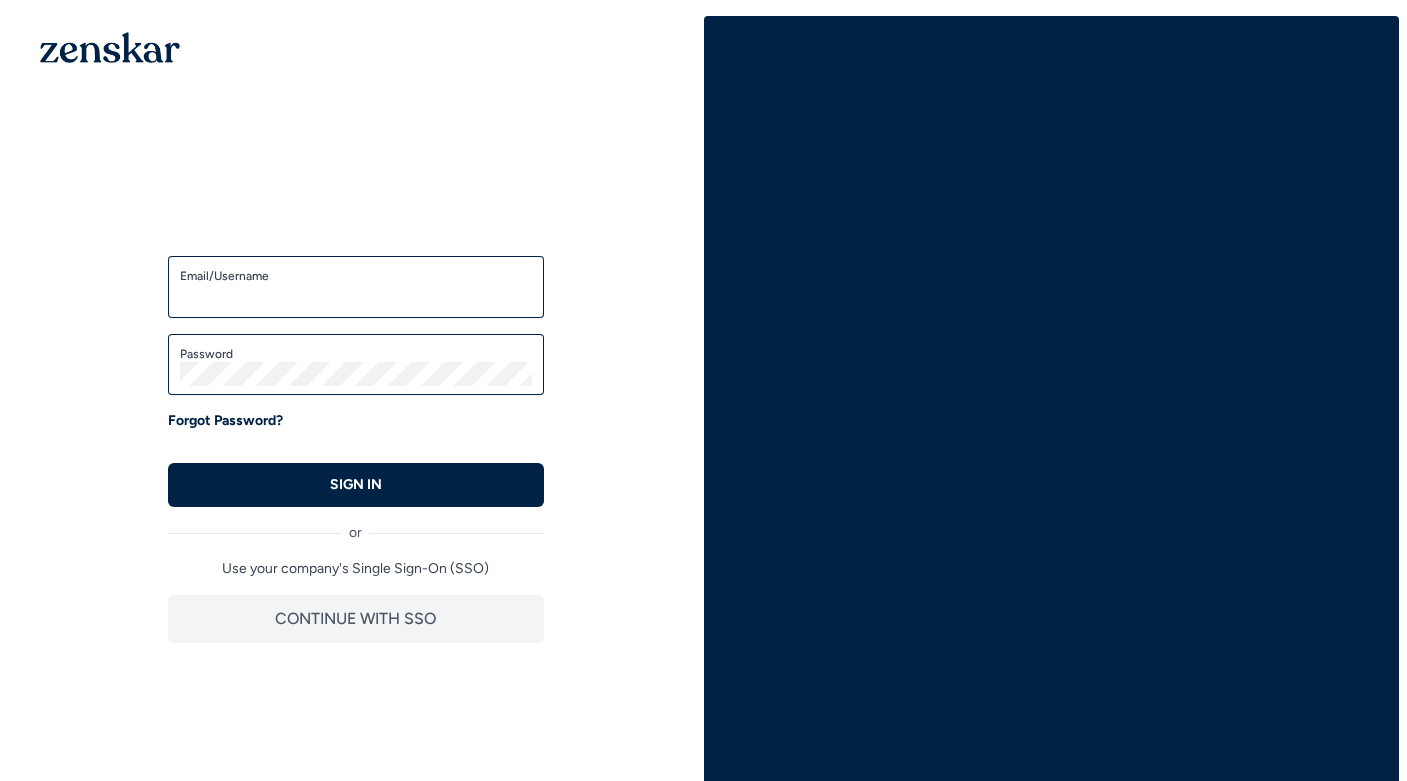 scroll, scrollTop: 0, scrollLeft: 0, axis: both 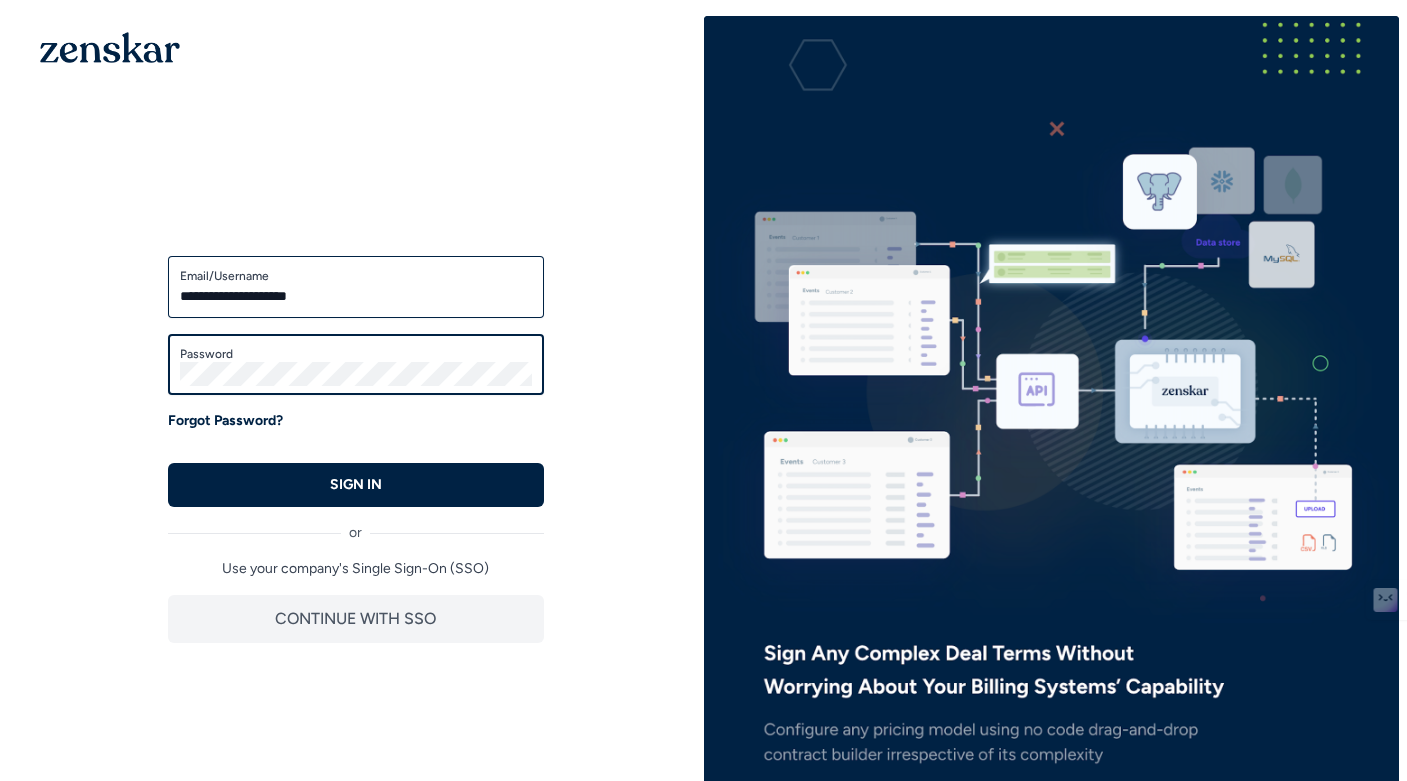 click on "SIGN IN" at bounding box center (356, 485) 